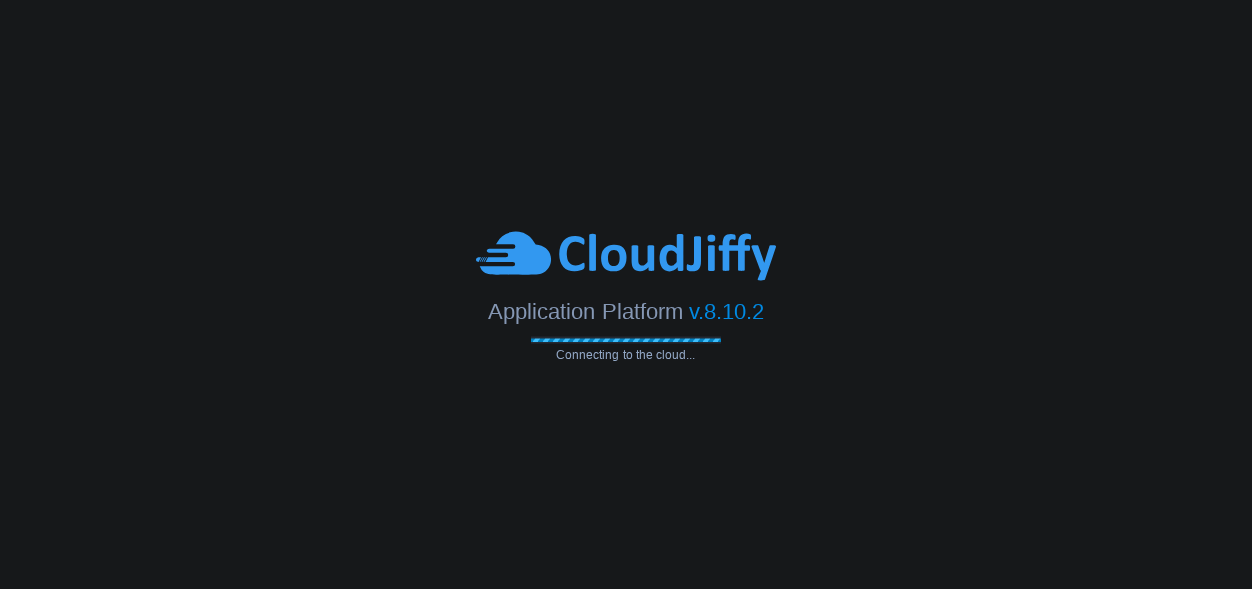 scroll, scrollTop: 0, scrollLeft: 0, axis: both 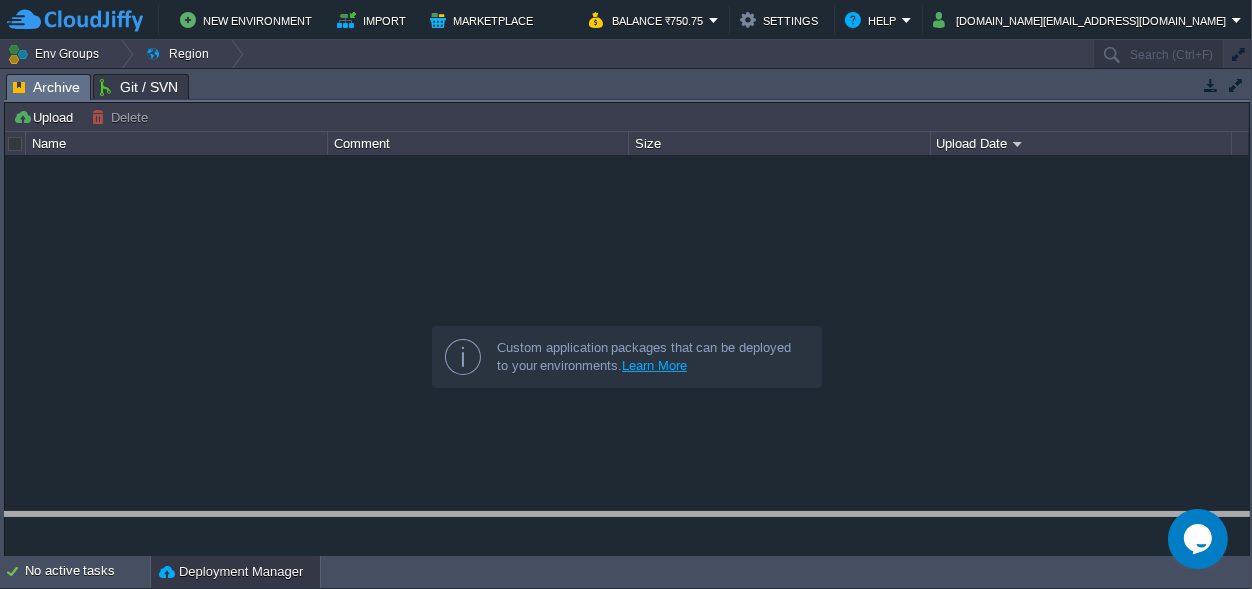 drag, startPoint x: 522, startPoint y: 83, endPoint x: 465, endPoint y: 625, distance: 544.989 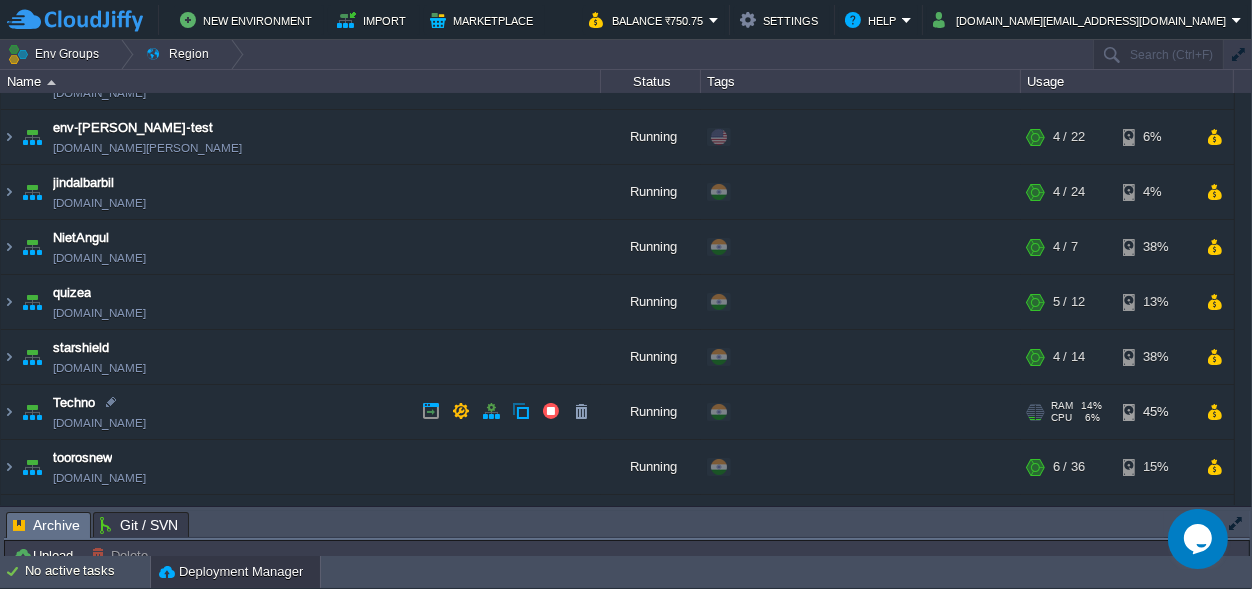 scroll, scrollTop: 137, scrollLeft: 0, axis: vertical 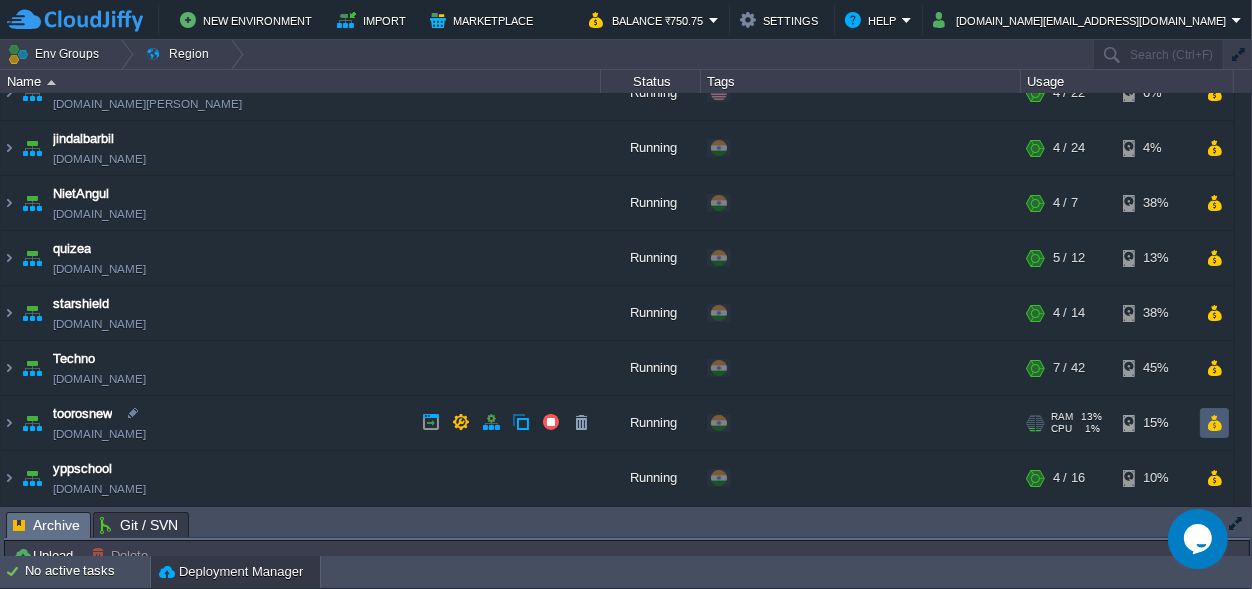 click at bounding box center [1214, 423] 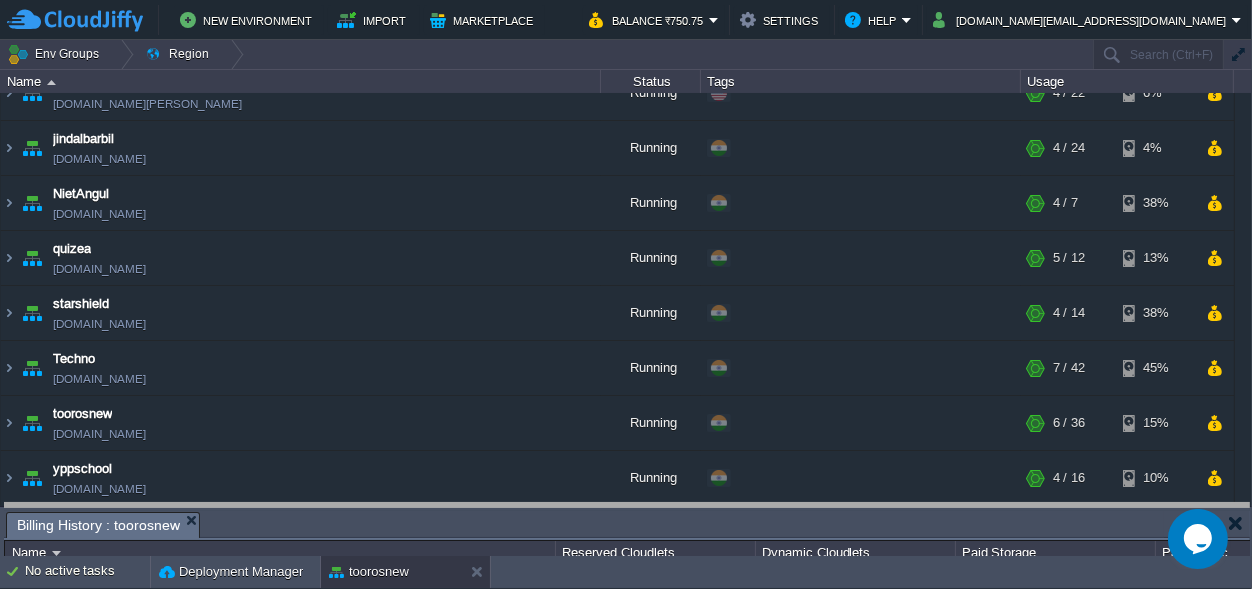 drag, startPoint x: 792, startPoint y: 525, endPoint x: 736, endPoint y: 175, distance: 354.4517 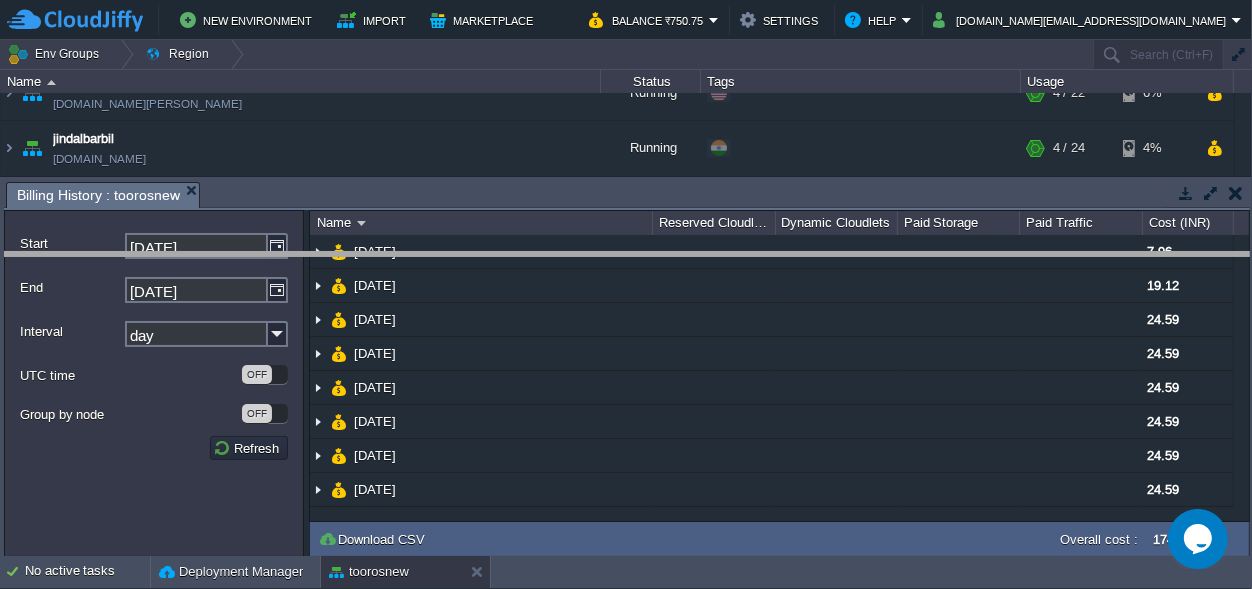 drag, startPoint x: 678, startPoint y: 200, endPoint x: 614, endPoint y: 392, distance: 202.38577 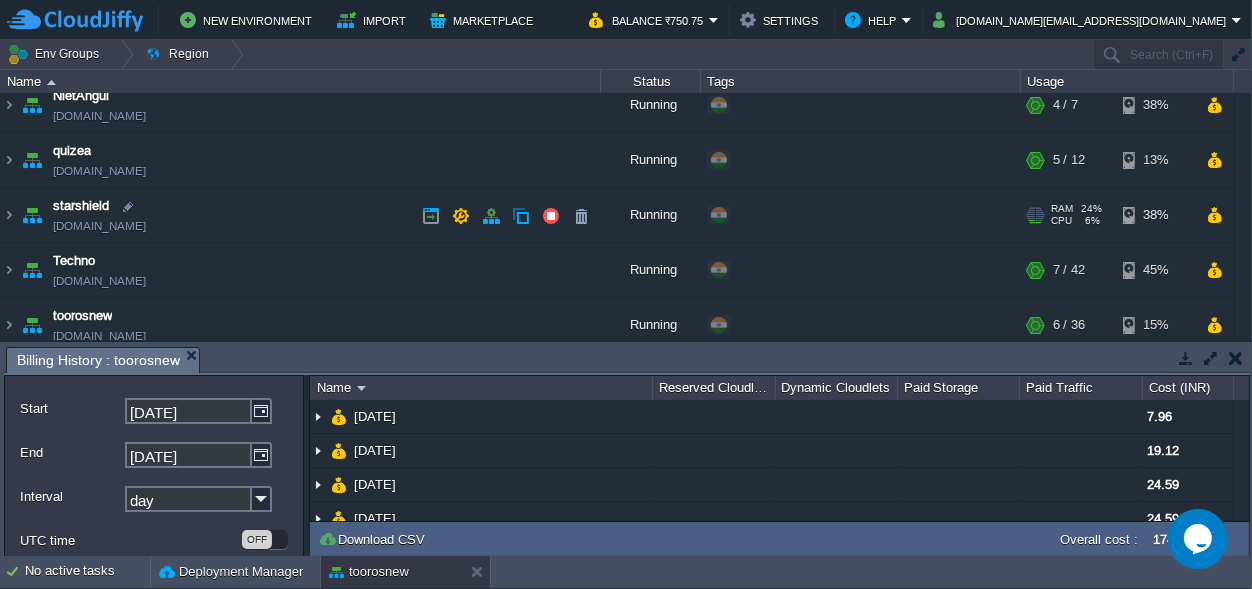 scroll, scrollTop: 302, scrollLeft: 0, axis: vertical 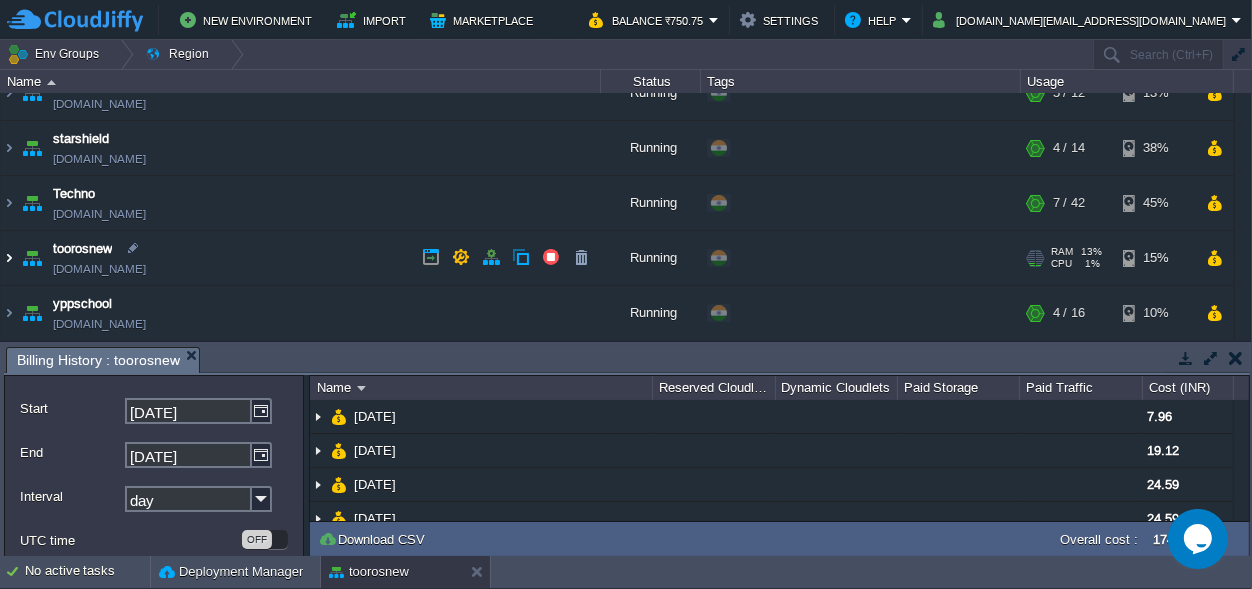 click at bounding box center (9, 258) 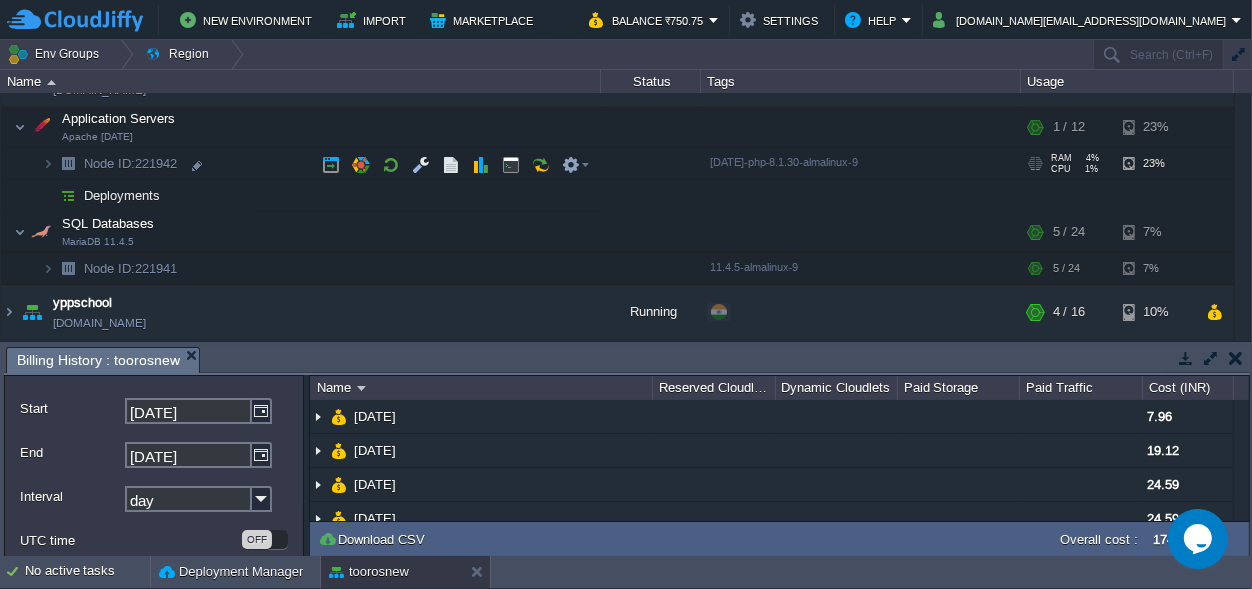 scroll, scrollTop: 386, scrollLeft: 0, axis: vertical 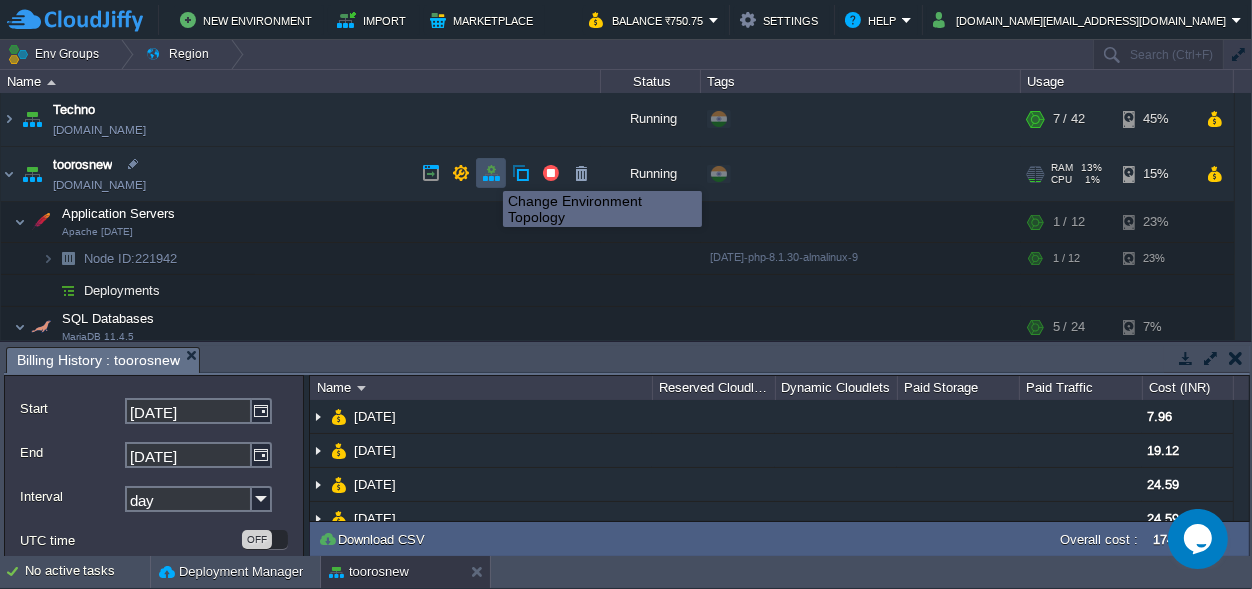 click at bounding box center (491, 173) 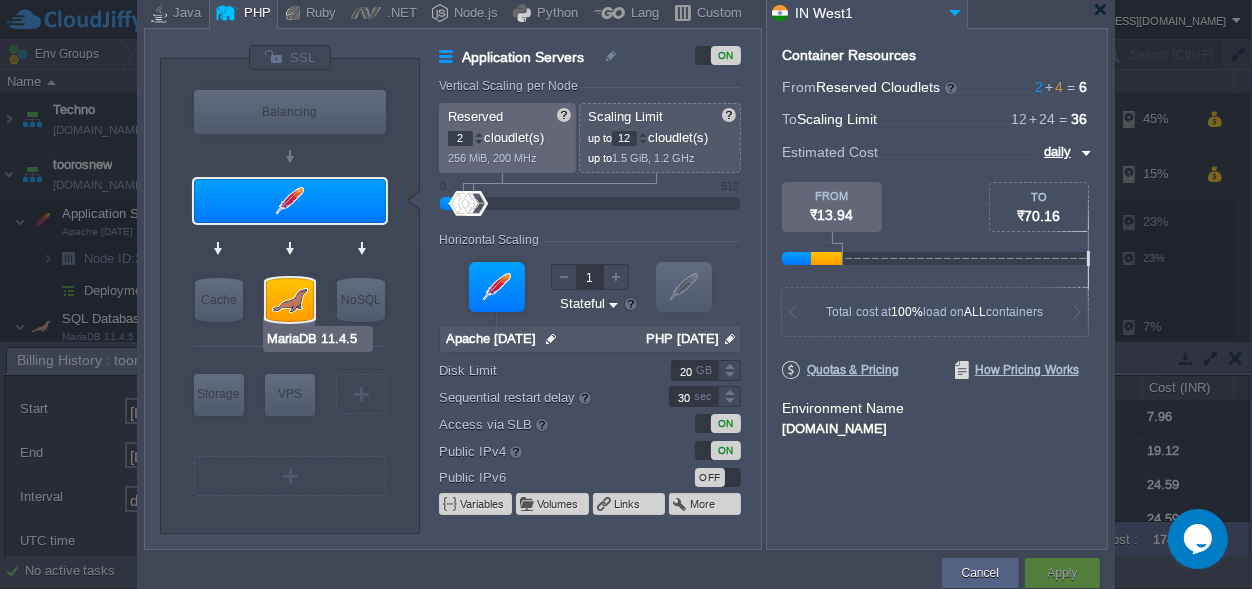 click at bounding box center [290, 300] 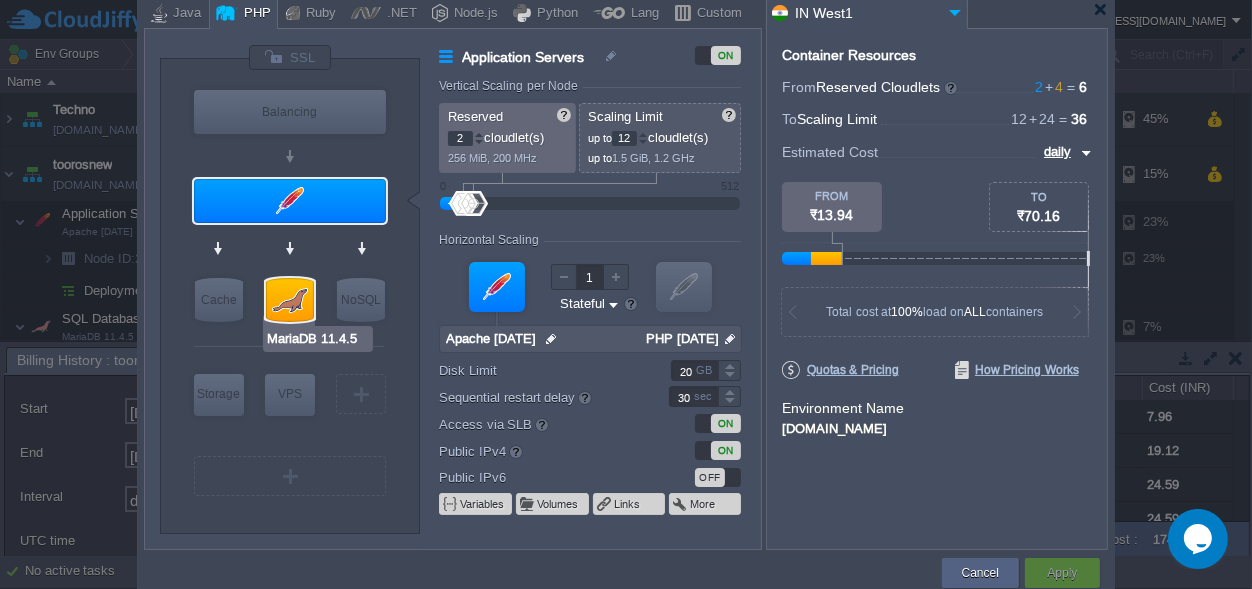 type on "24" 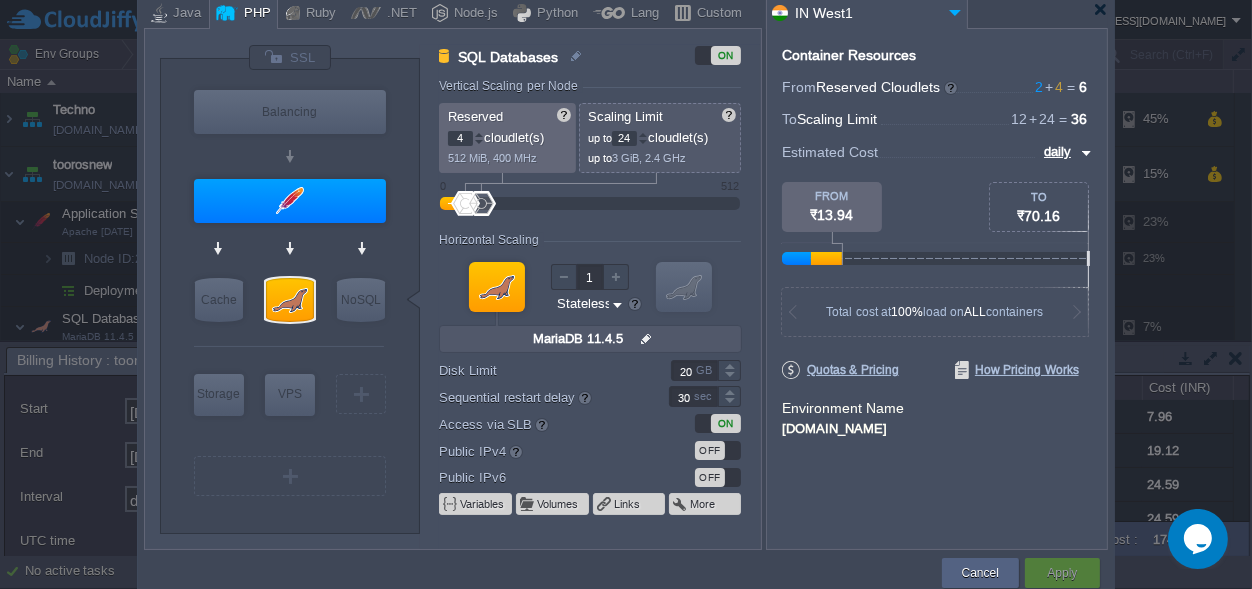 type on "Apache [DATE]" 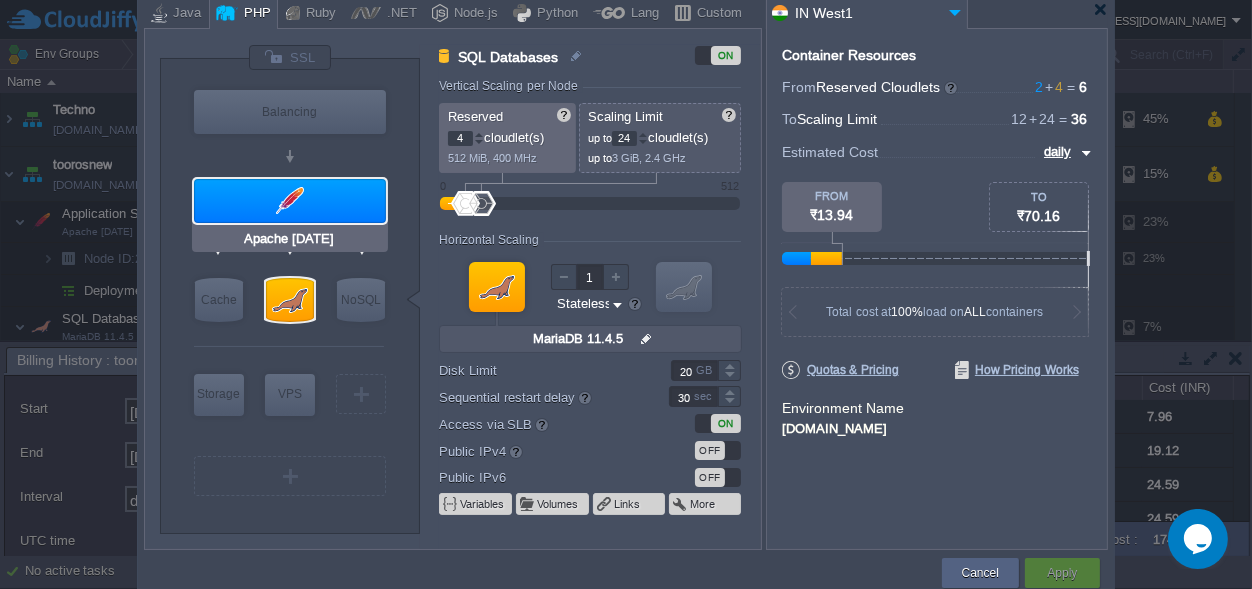click at bounding box center (290, 201) 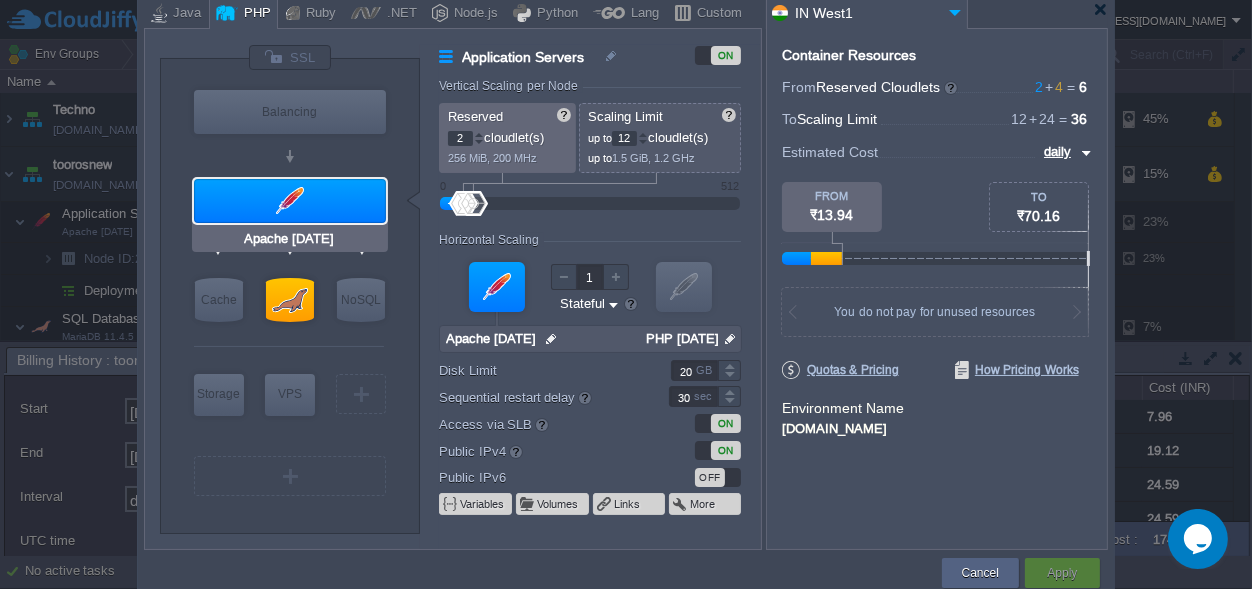 type on "MariaDB 11.4.5" 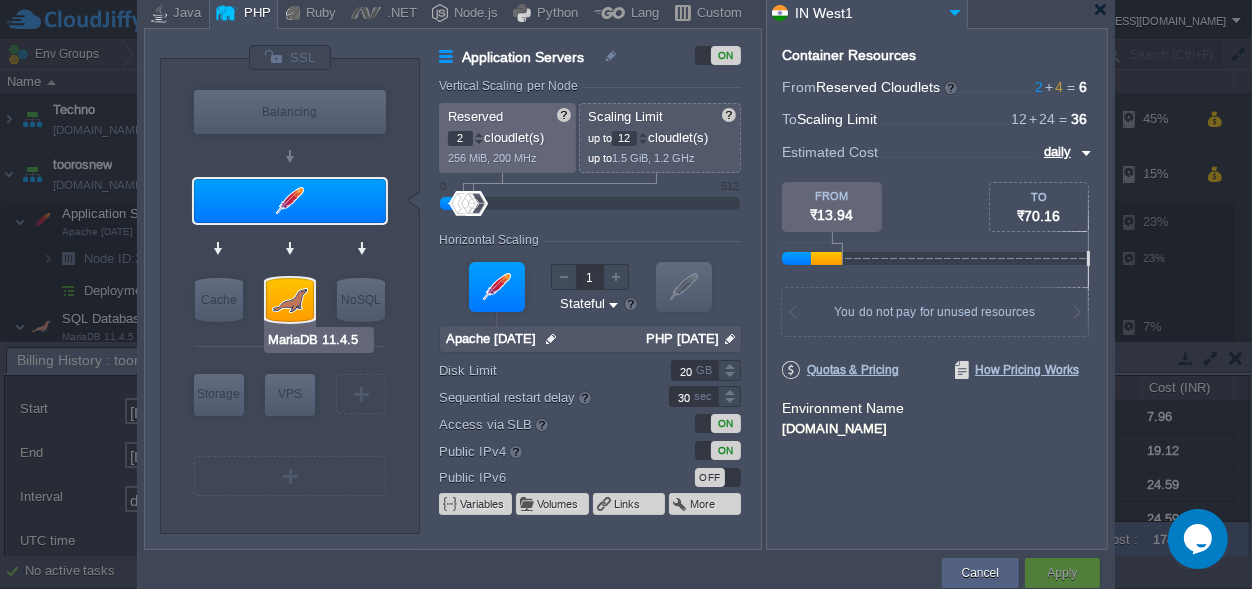 click at bounding box center (290, 300) 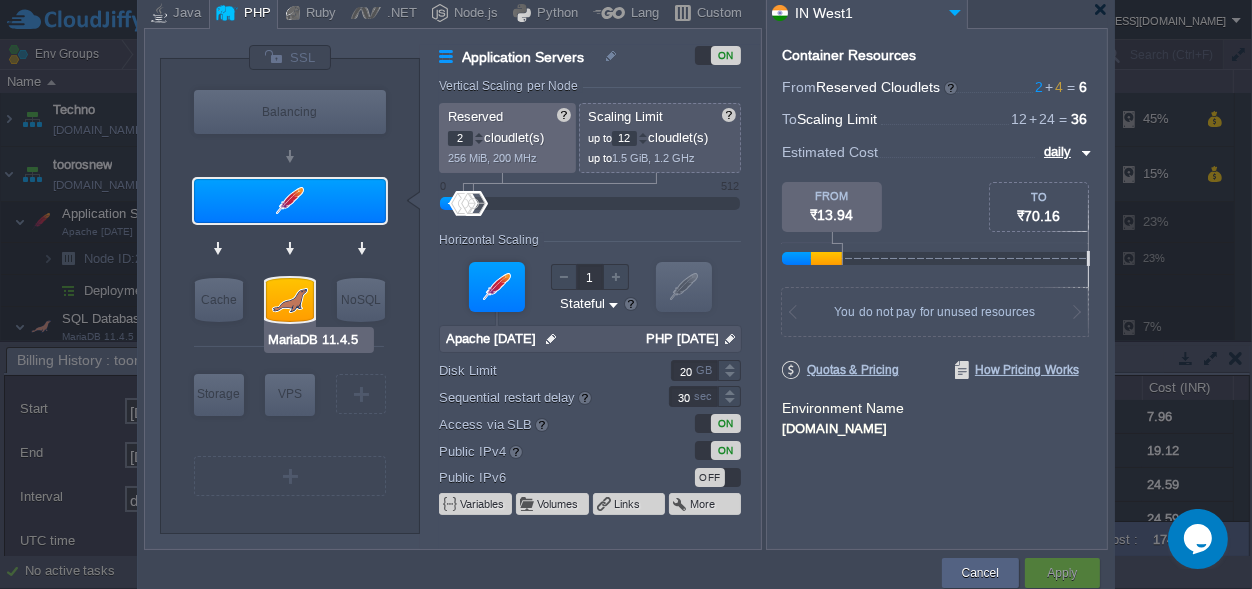 type on "24" 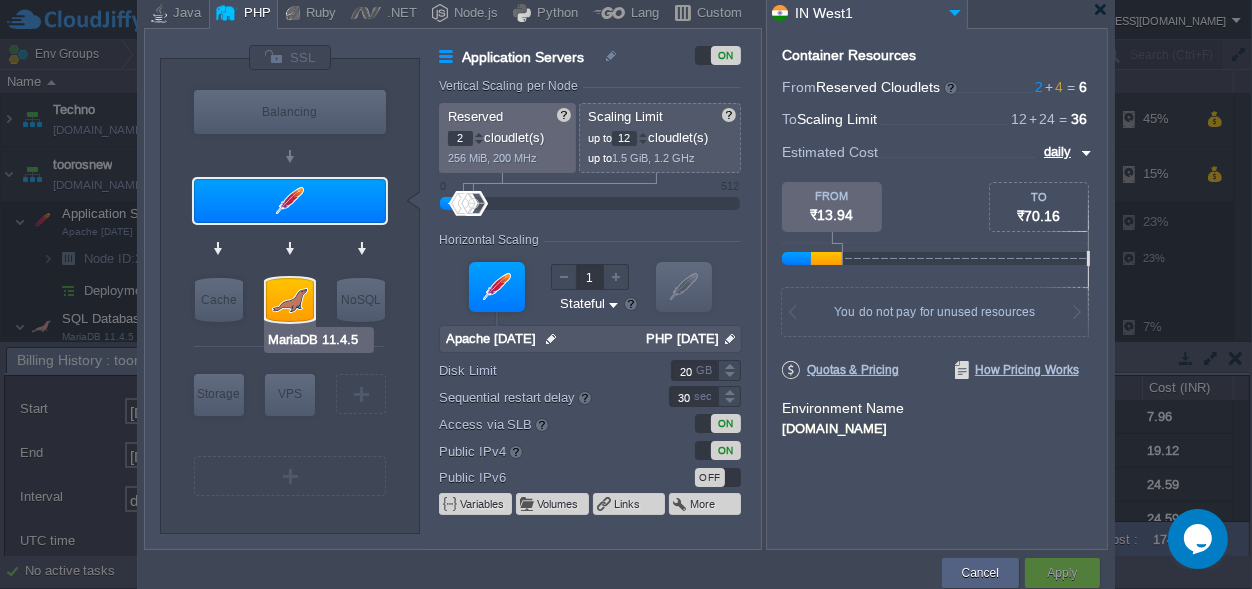 type on "MariaDB 11.4.5" 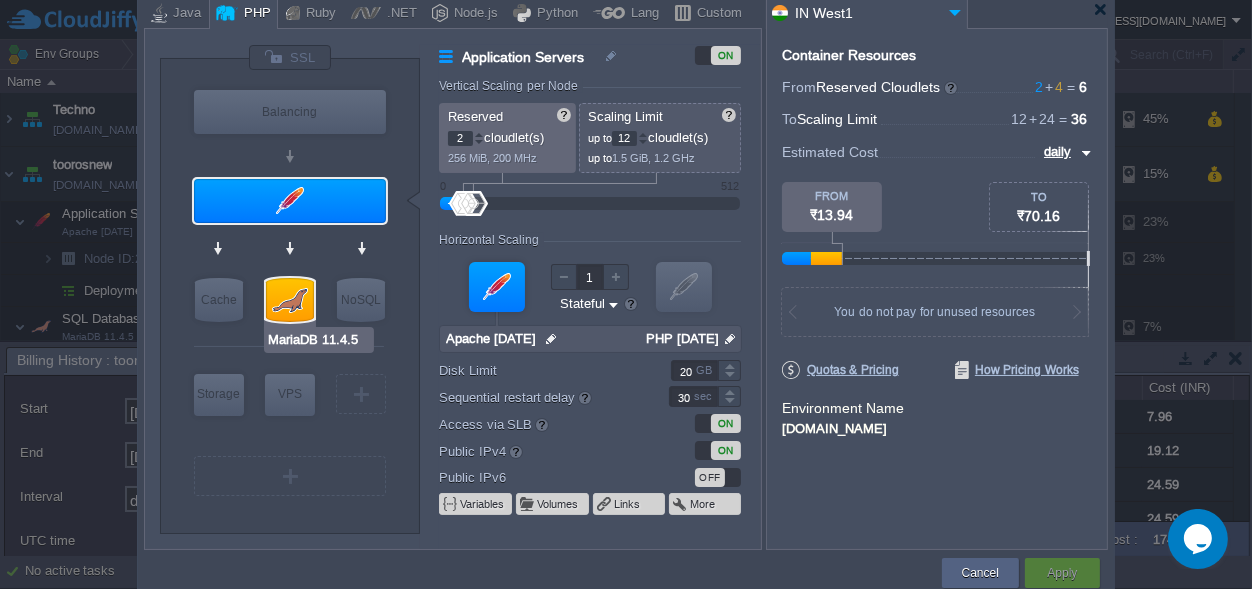 type on "null" 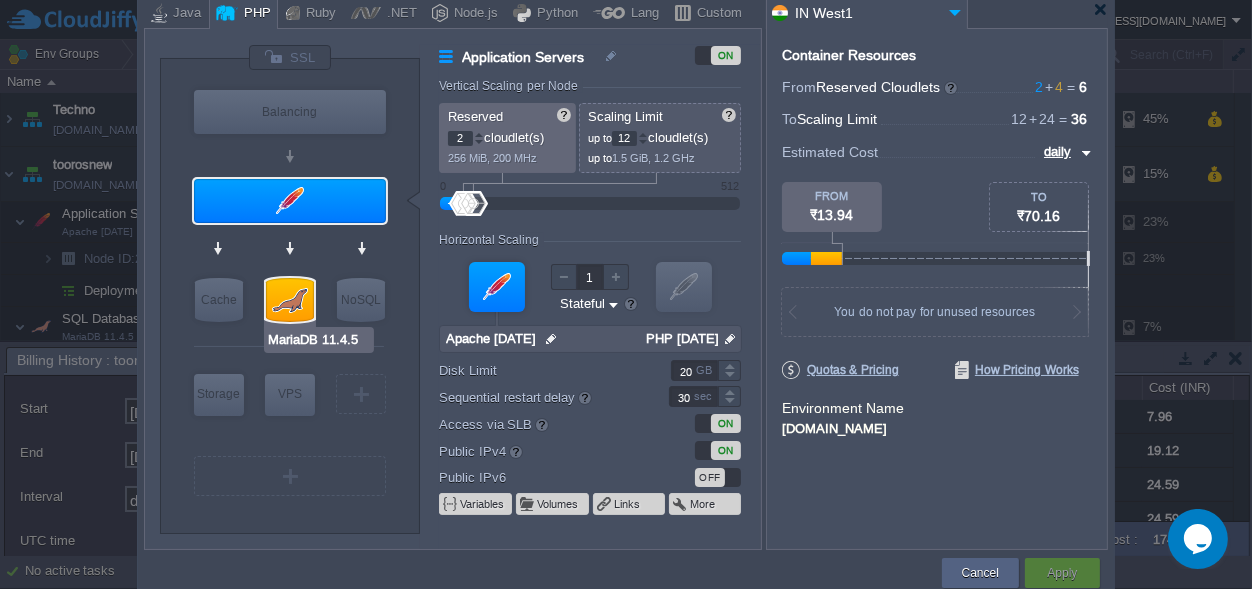 type on "11.4.5-almalin..." 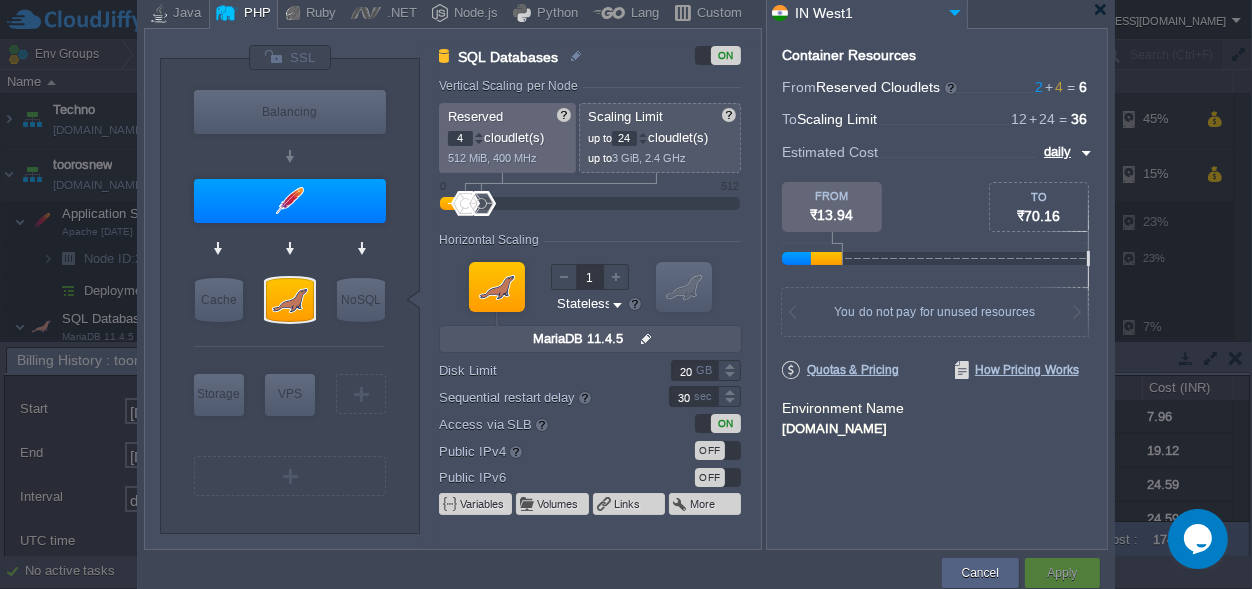 type on "Apache [DATE]" 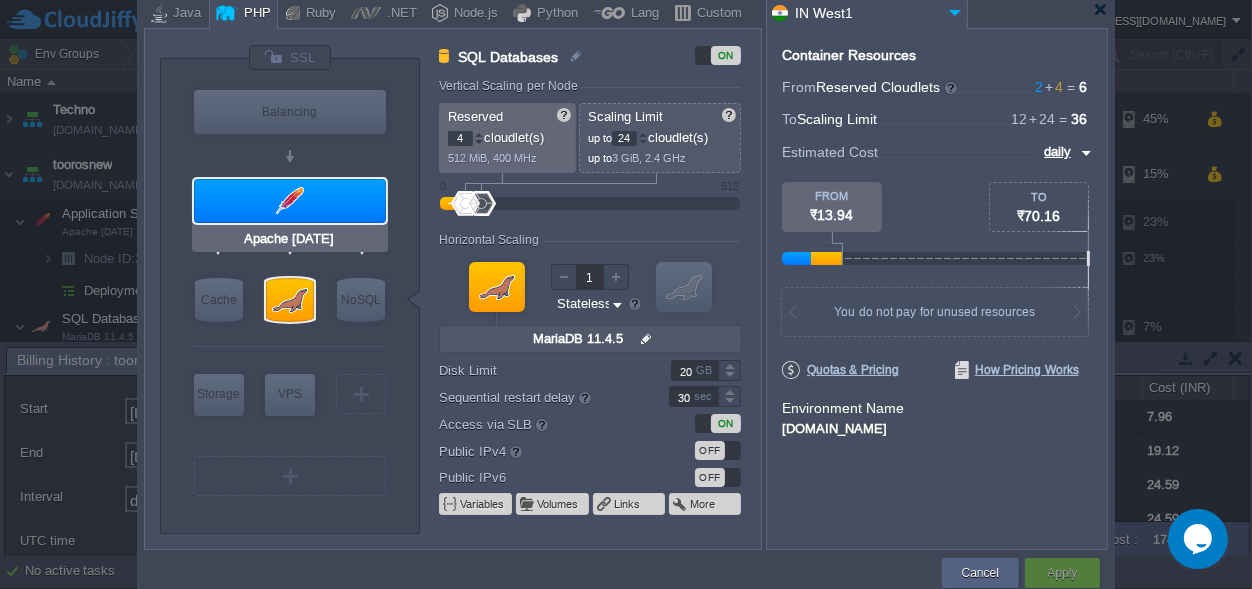 click at bounding box center (290, 201) 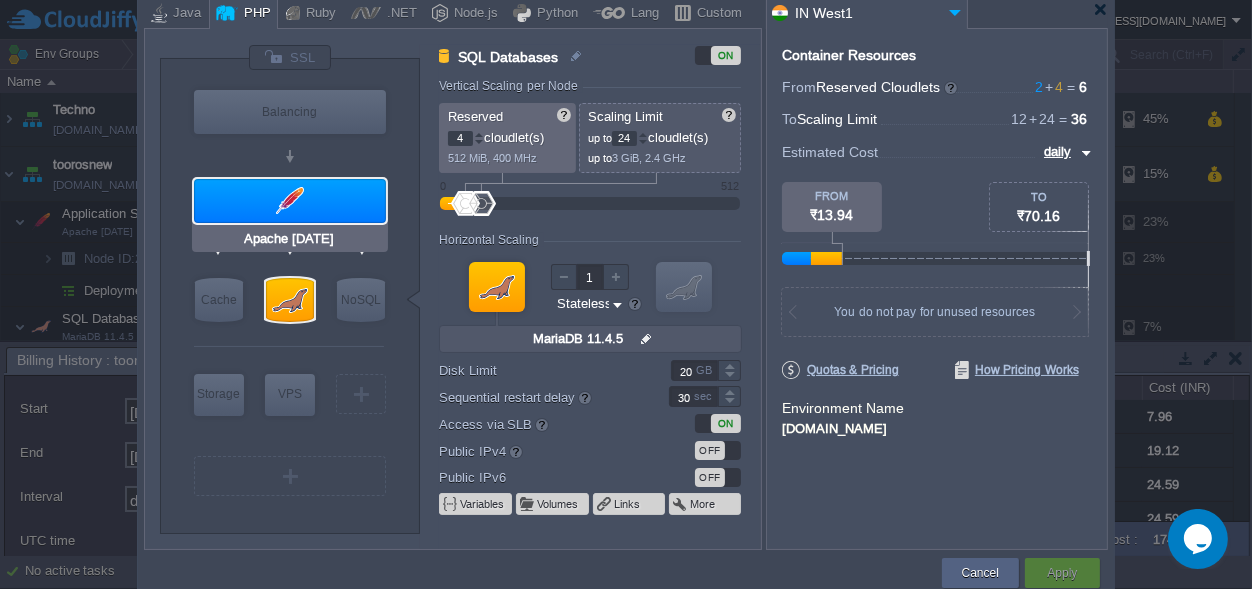 type on "Application Servers" 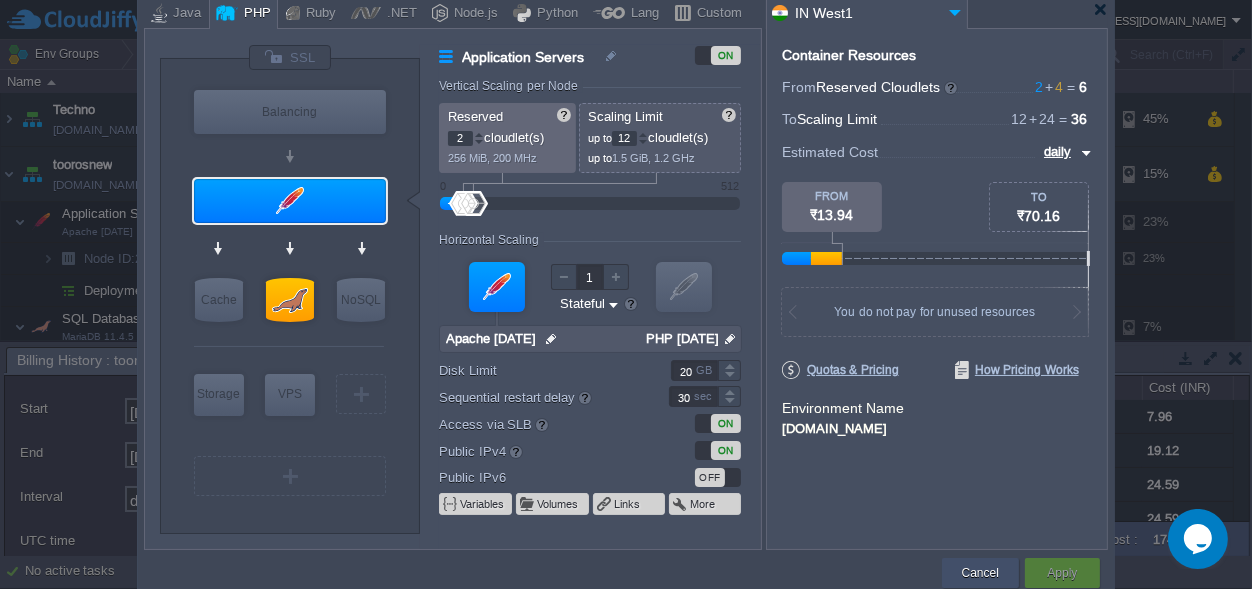 click on "Cancel" at bounding box center [980, 573] 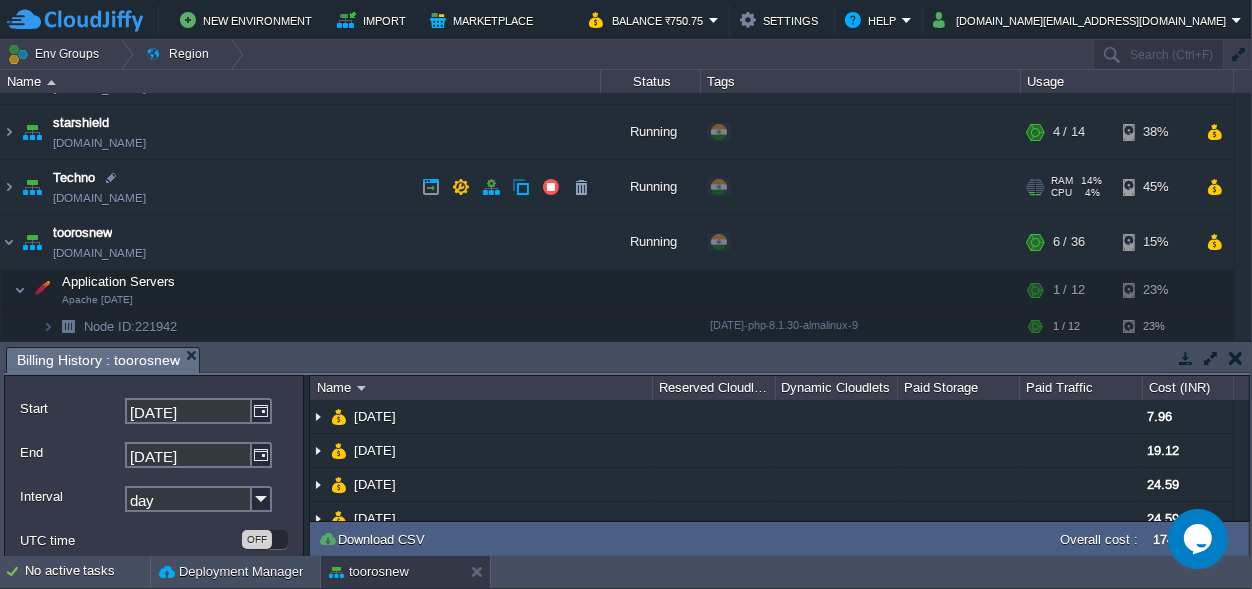 scroll, scrollTop: 293, scrollLeft: 0, axis: vertical 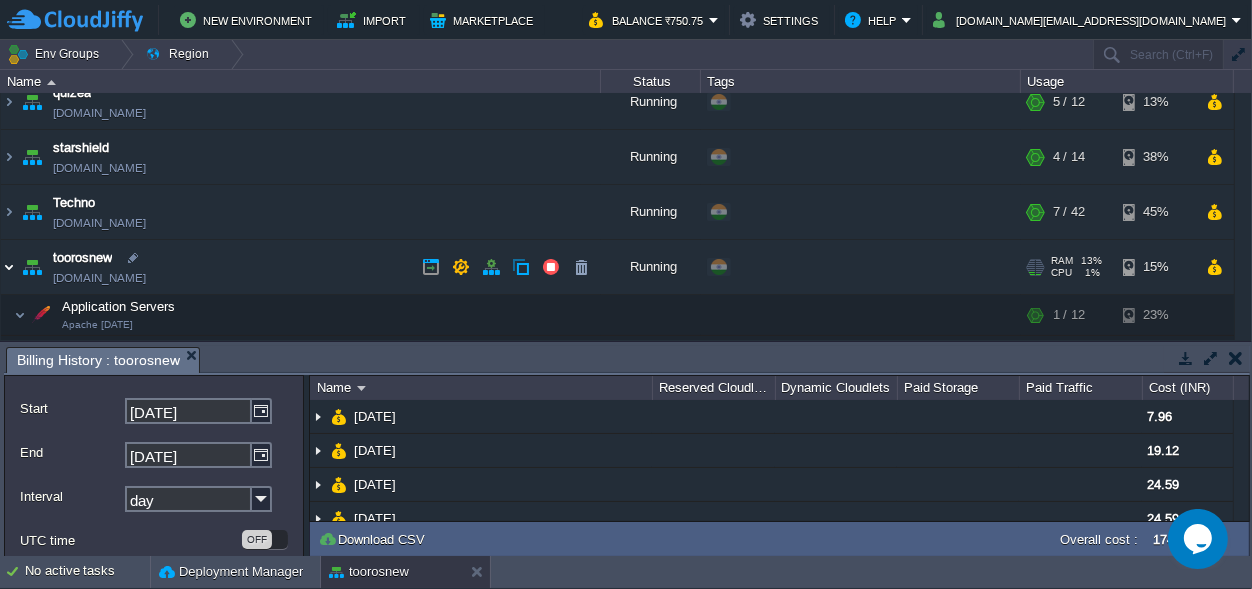 click at bounding box center (9, 267) 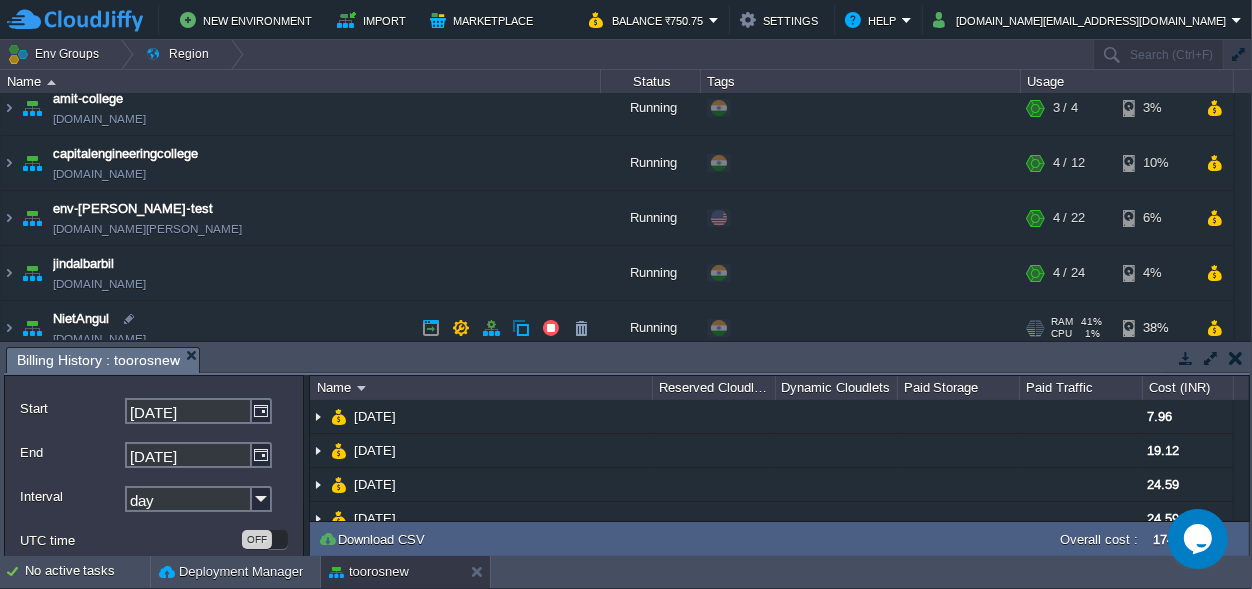 scroll, scrollTop: 302, scrollLeft: 0, axis: vertical 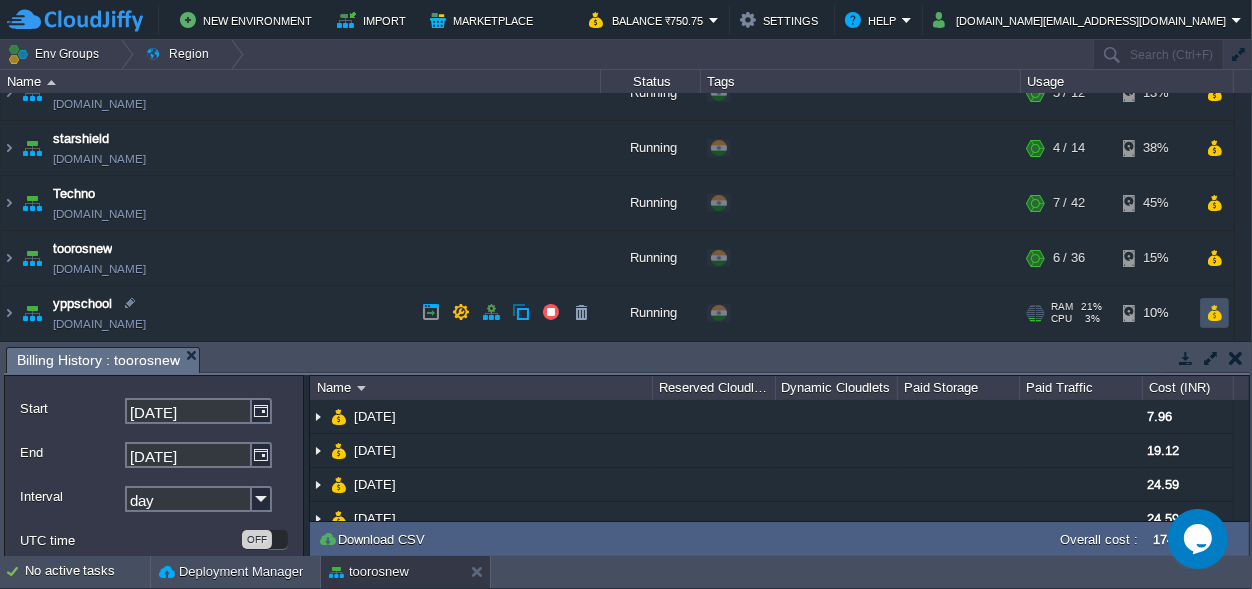 click at bounding box center [1214, 313] 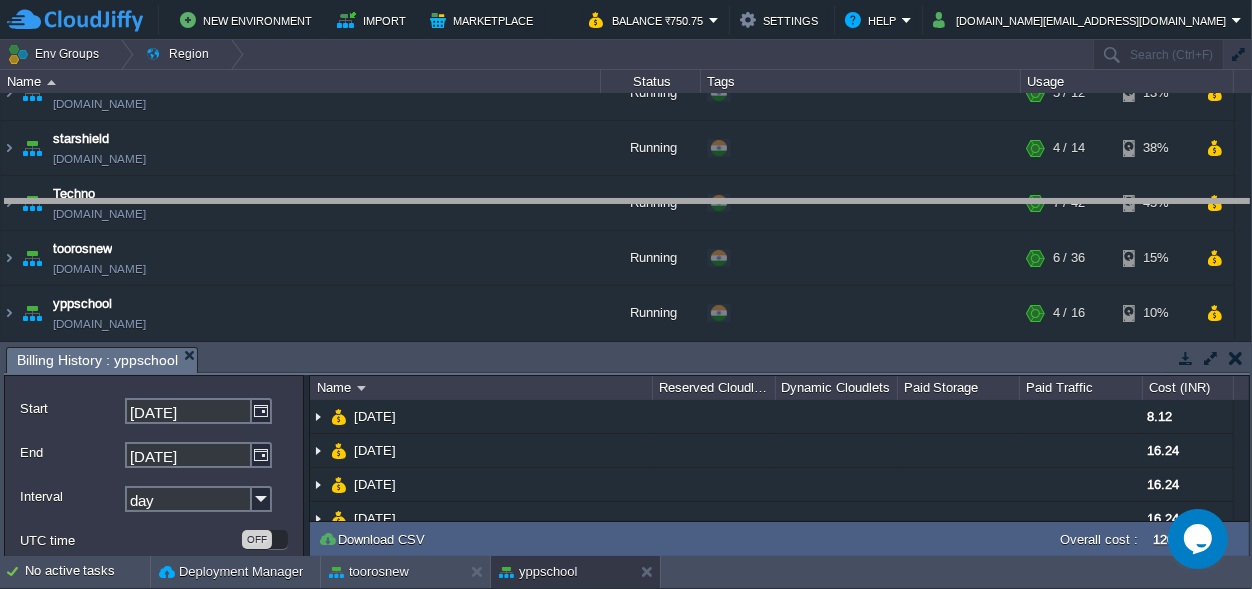 drag, startPoint x: 697, startPoint y: 358, endPoint x: 681, endPoint y: 163, distance: 195.6553 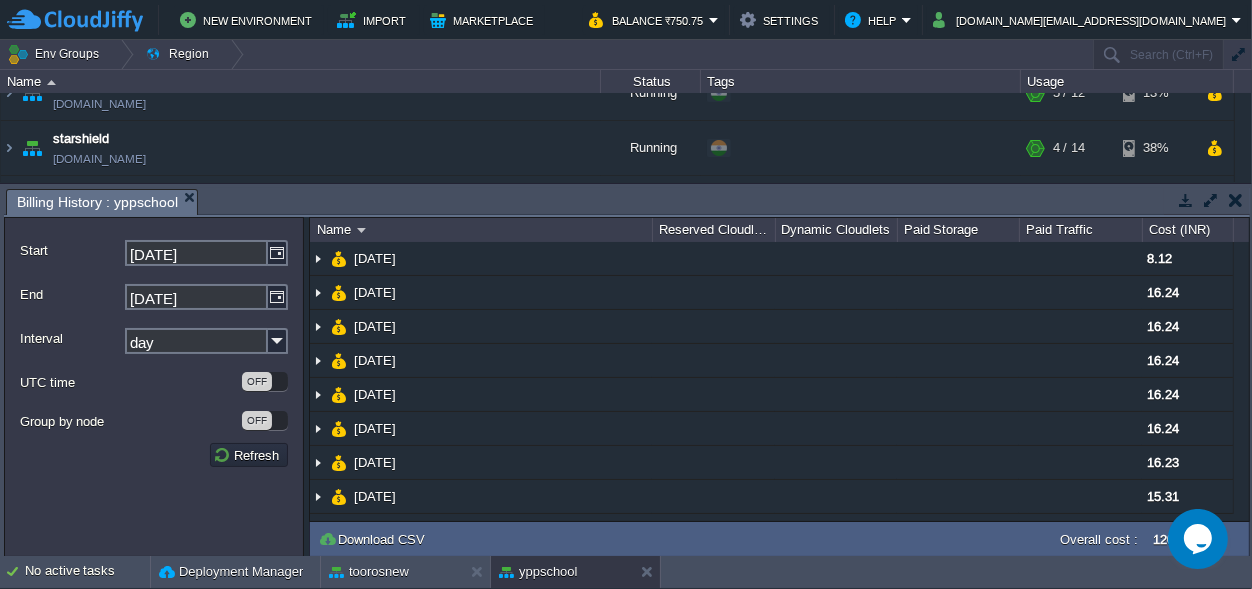 click at bounding box center [1236, 200] 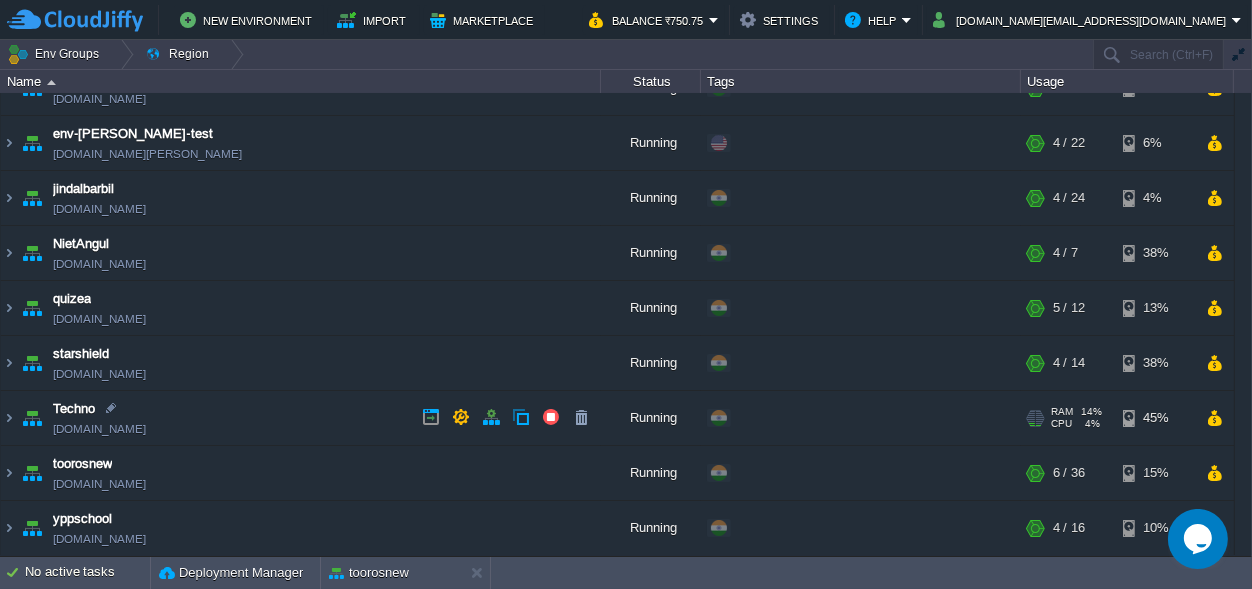 scroll, scrollTop: 0, scrollLeft: 0, axis: both 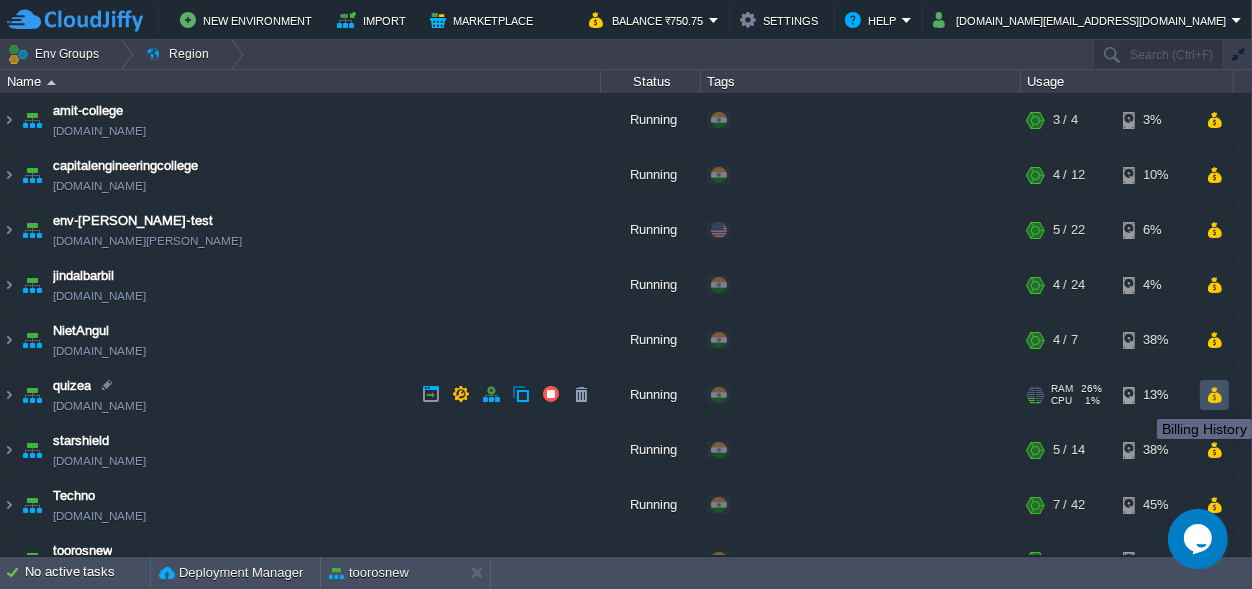 click at bounding box center (1214, 395) 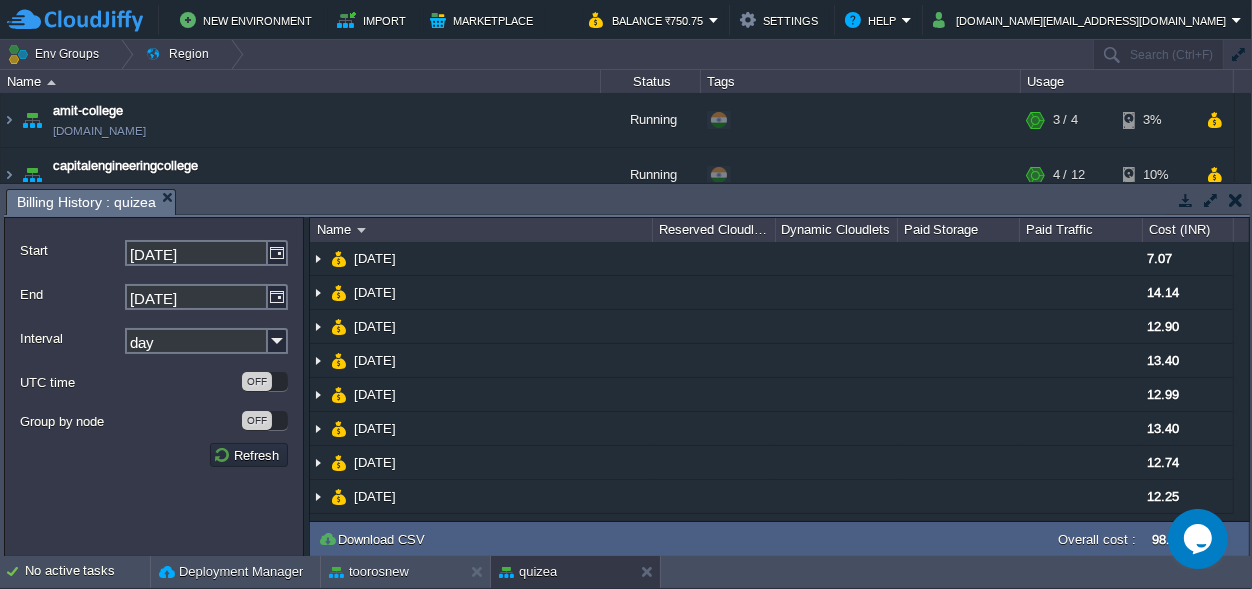 click at bounding box center [1236, 200] 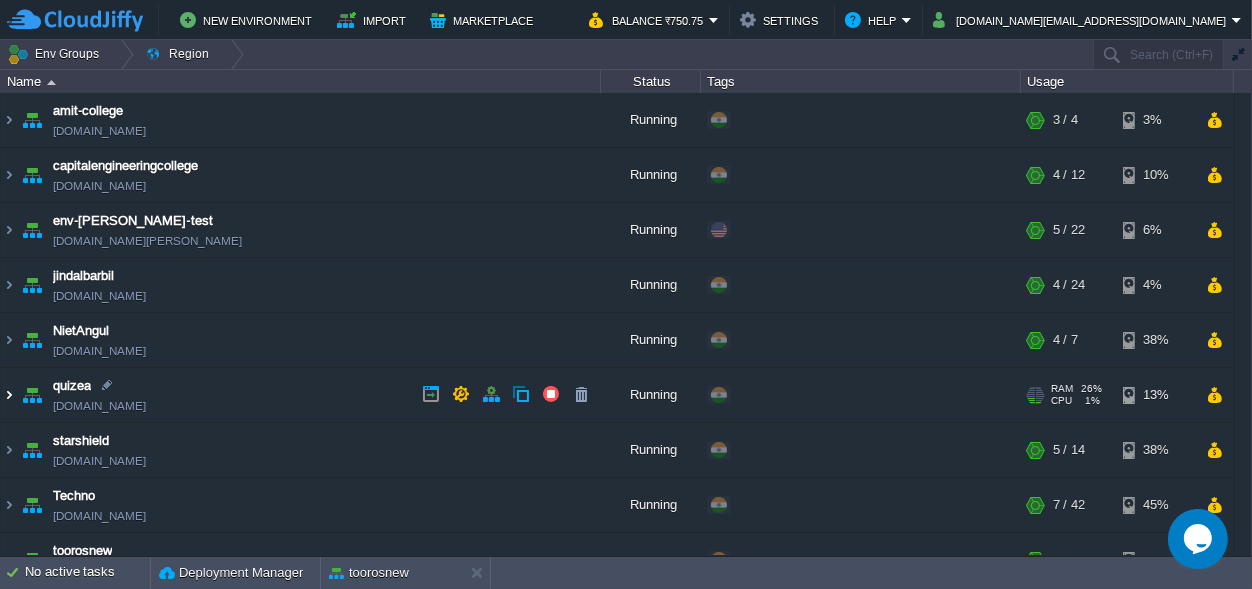 click at bounding box center [9, 395] 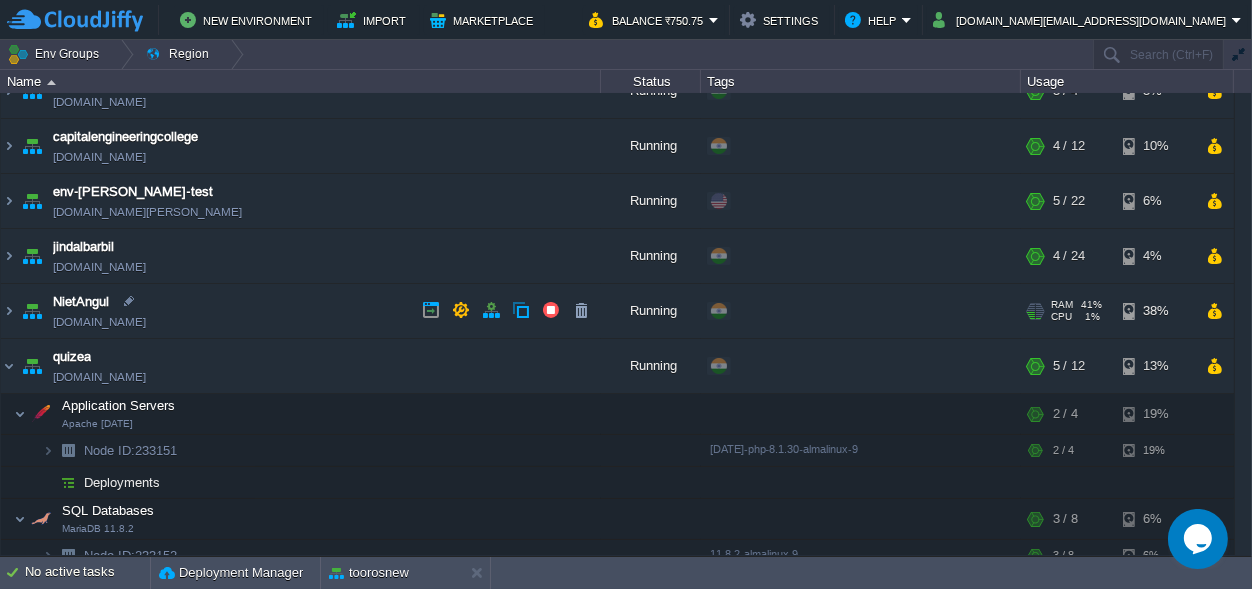 scroll, scrollTop: 0, scrollLeft: 0, axis: both 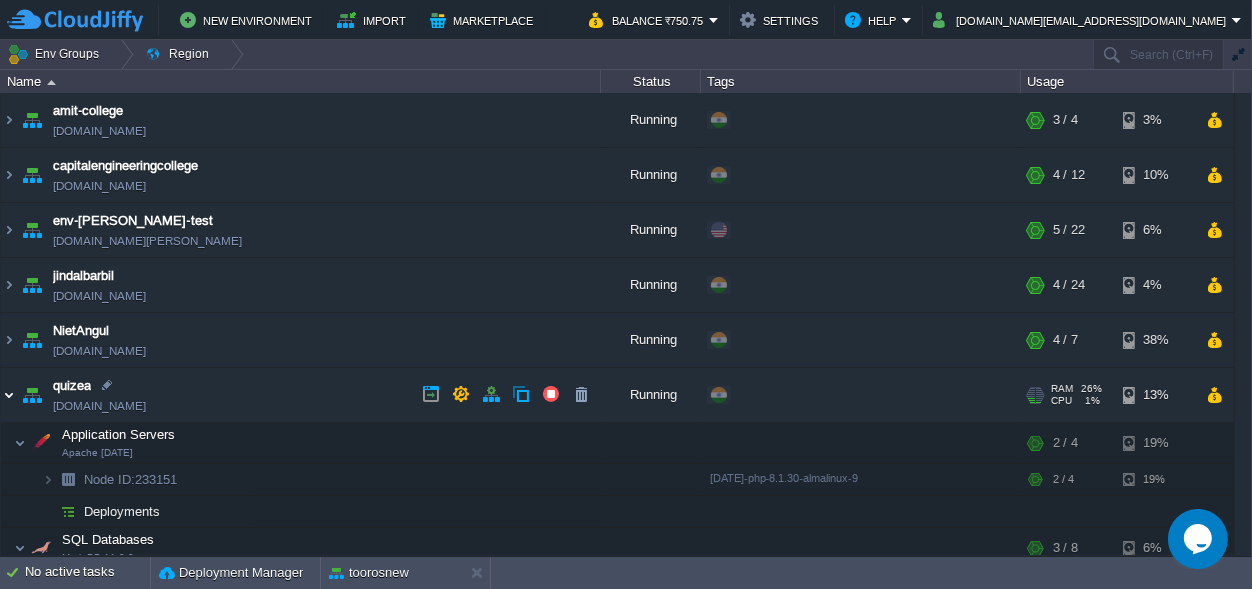 click at bounding box center (9, 395) 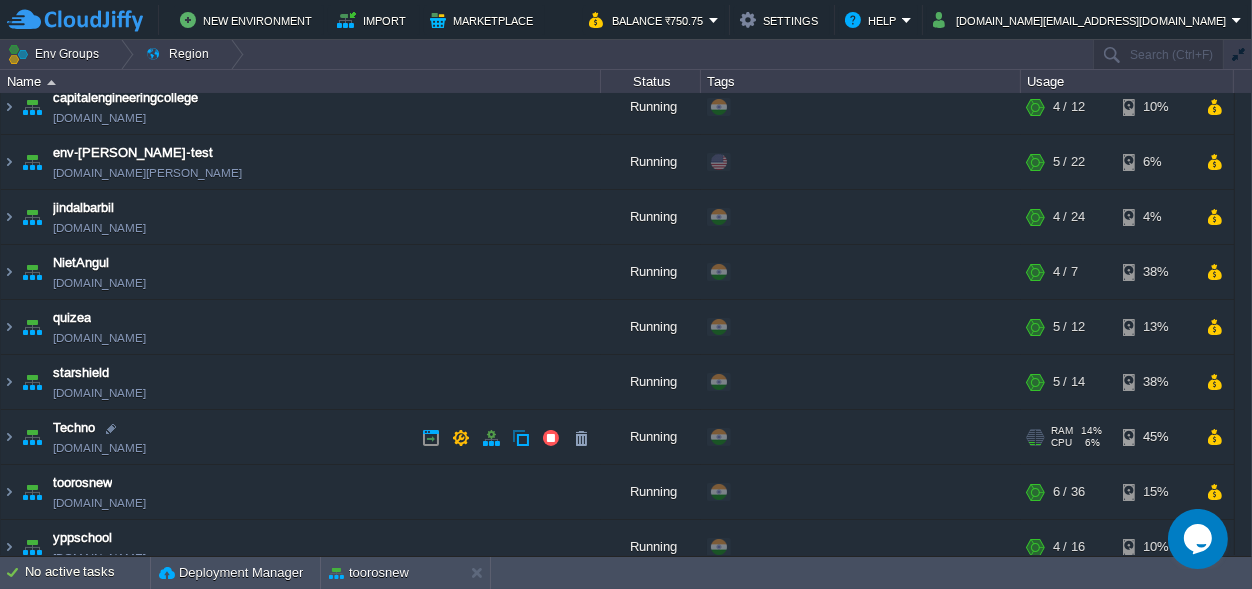 scroll, scrollTop: 87, scrollLeft: 0, axis: vertical 